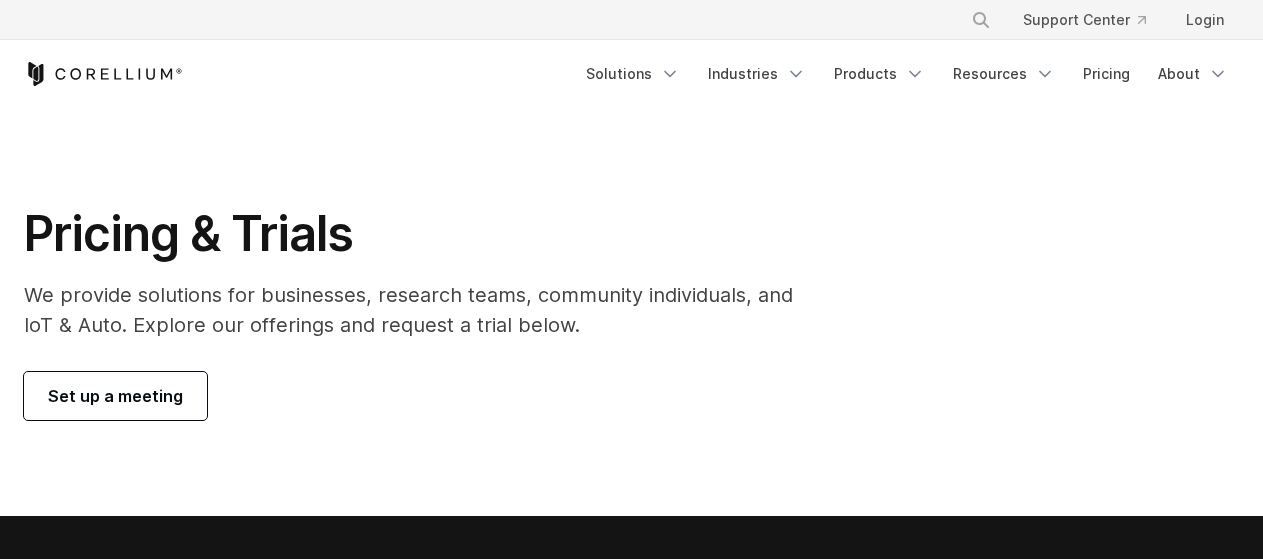 scroll, scrollTop: 0, scrollLeft: 0, axis: both 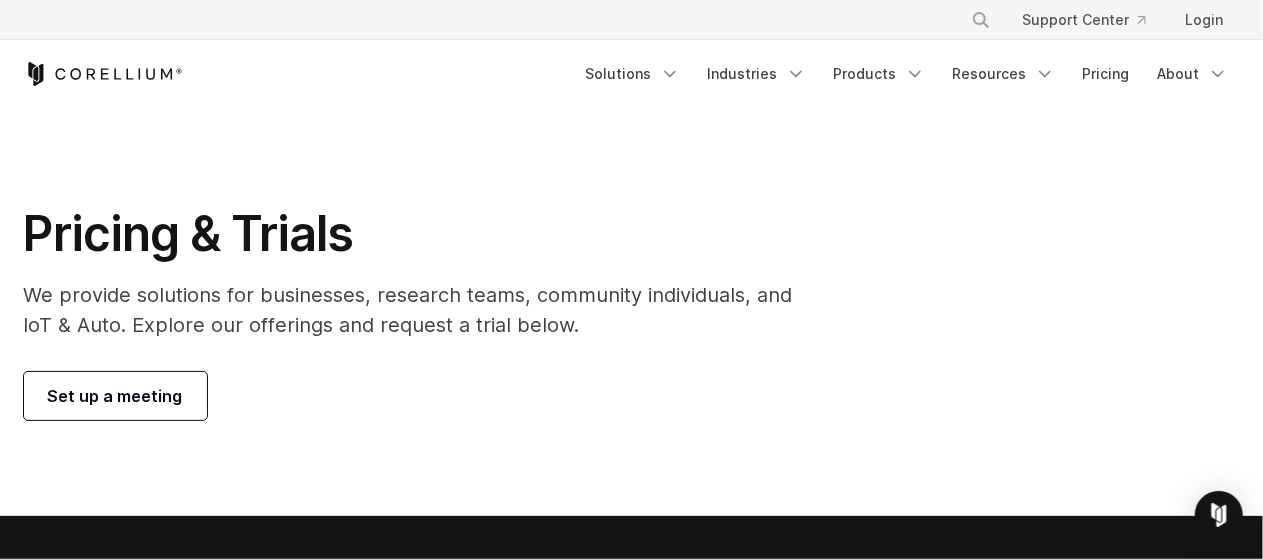 click on "Set up a meeting" at bounding box center [115, 396] 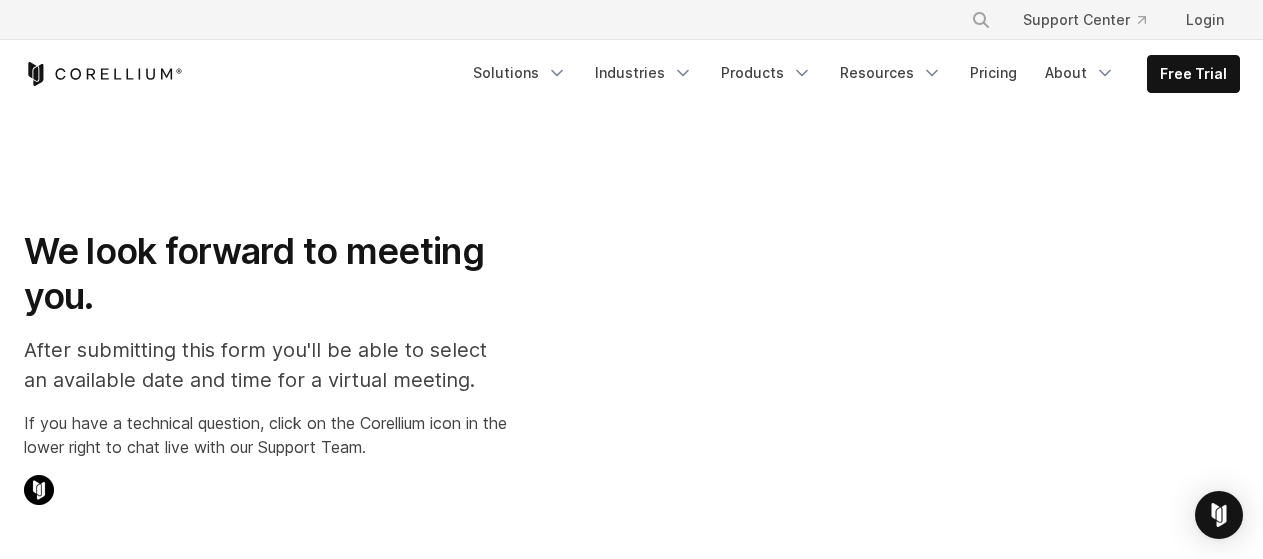 scroll, scrollTop: 0, scrollLeft: 0, axis: both 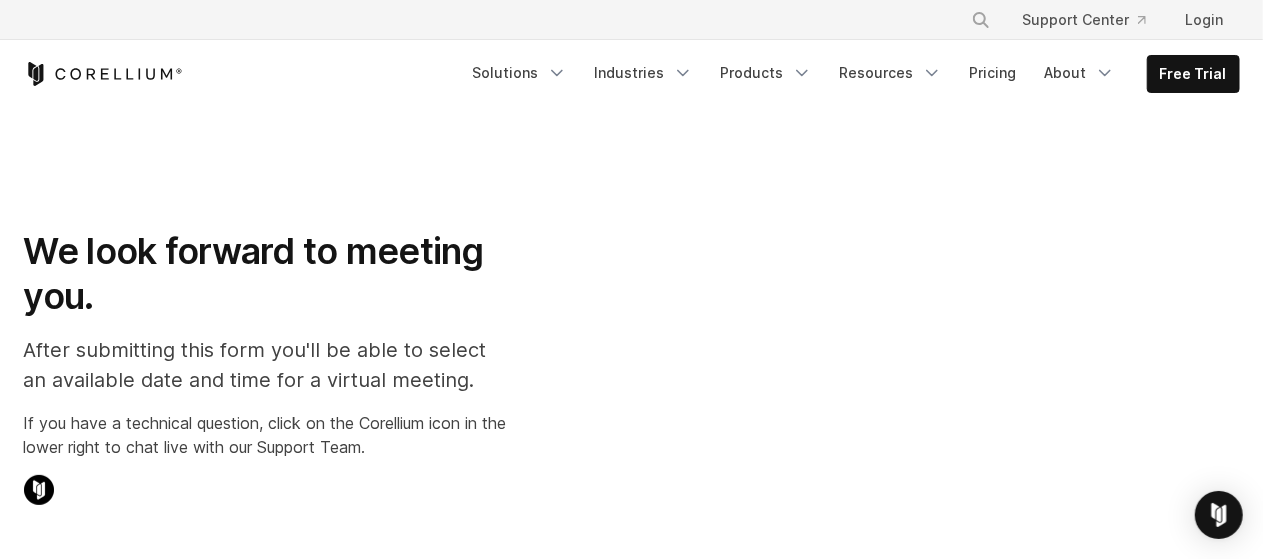 select on "**" 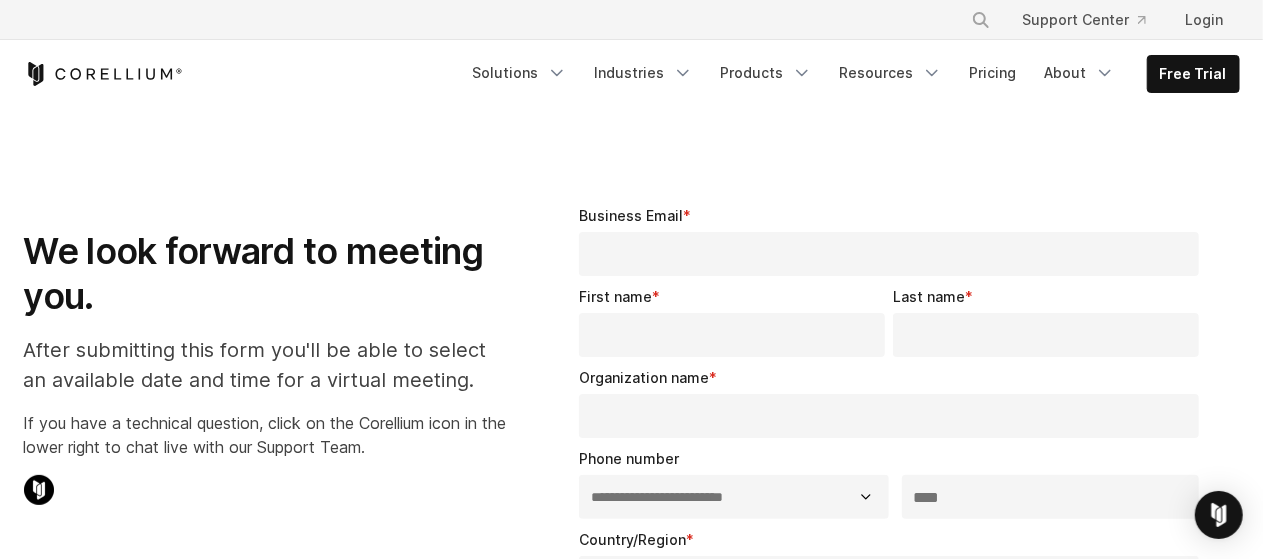 click on "Business Email *" at bounding box center [889, 254] 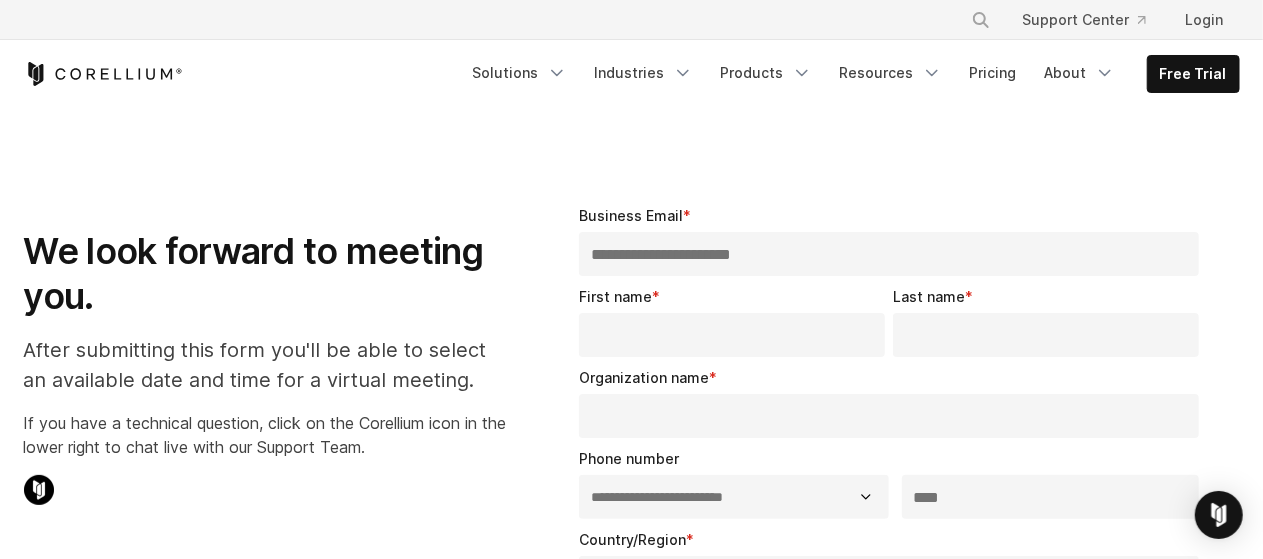 type on "*****" 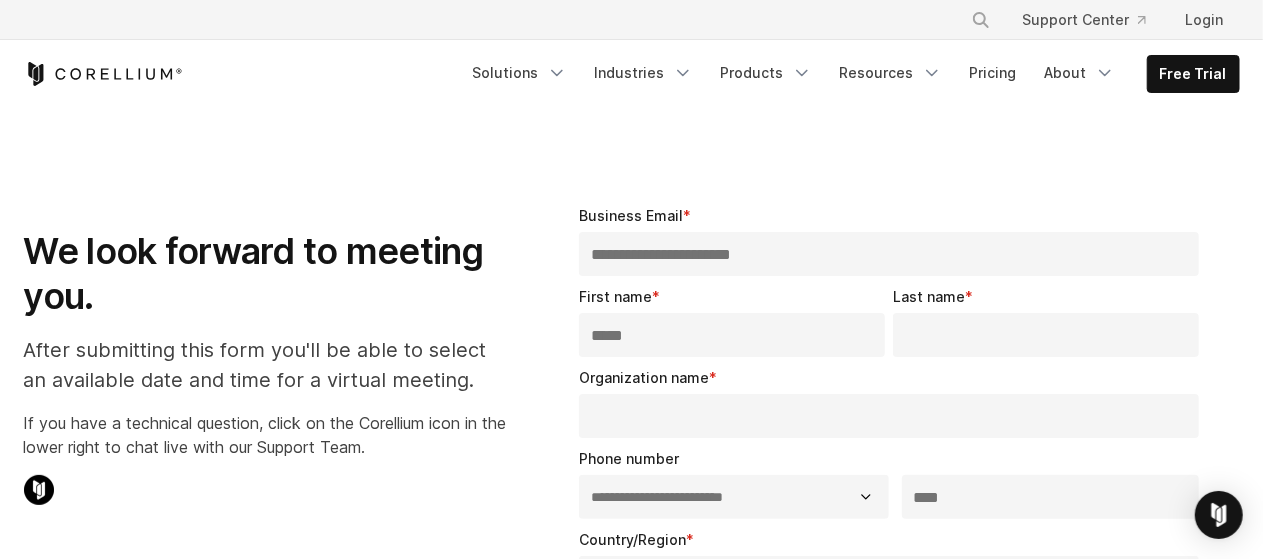 type on "*******" 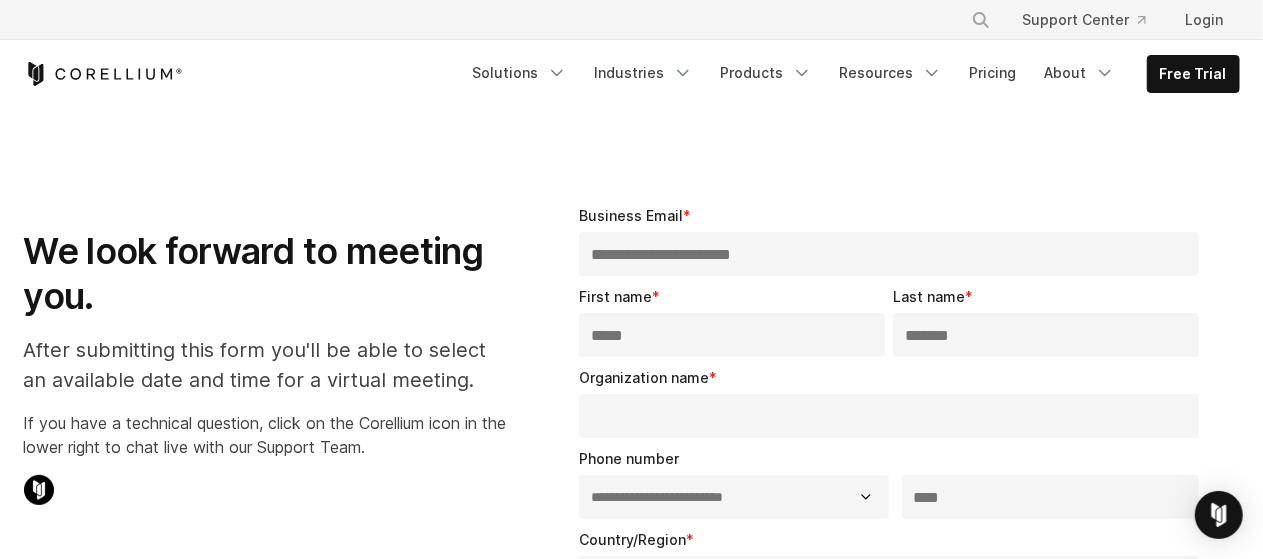 select on "*****" 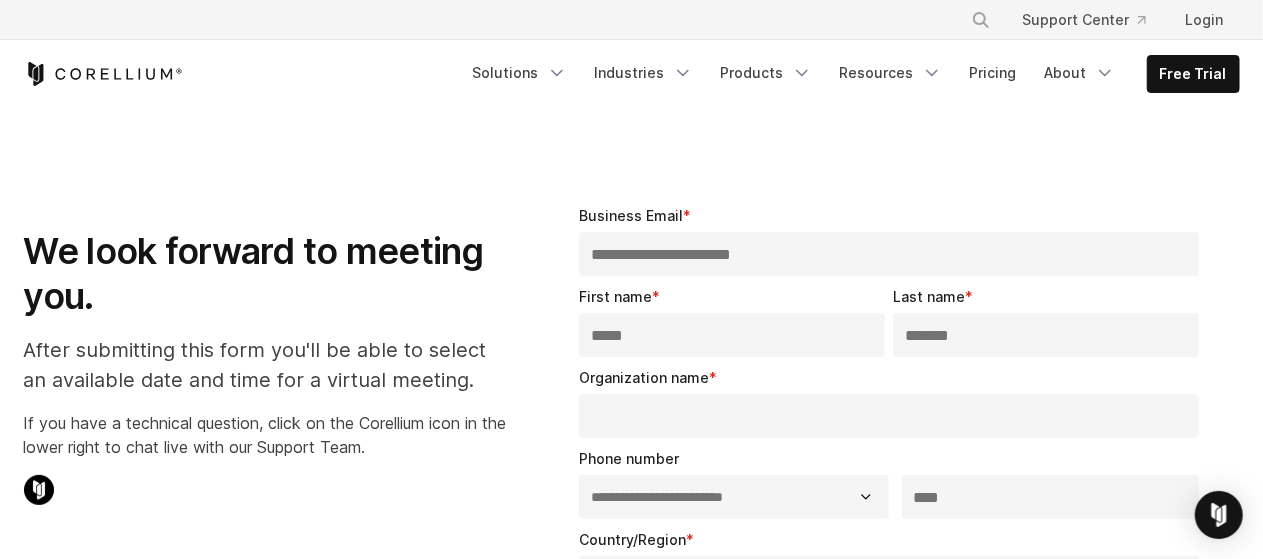 drag, startPoint x: 694, startPoint y: 260, endPoint x: 554, endPoint y: 257, distance: 140.03214 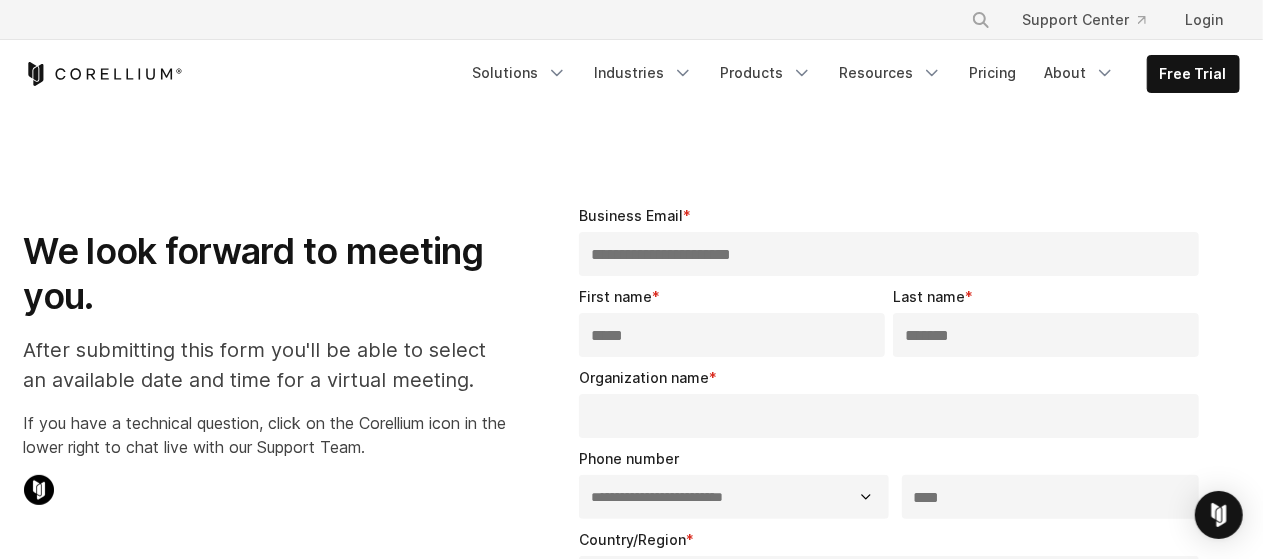 type on "**********" 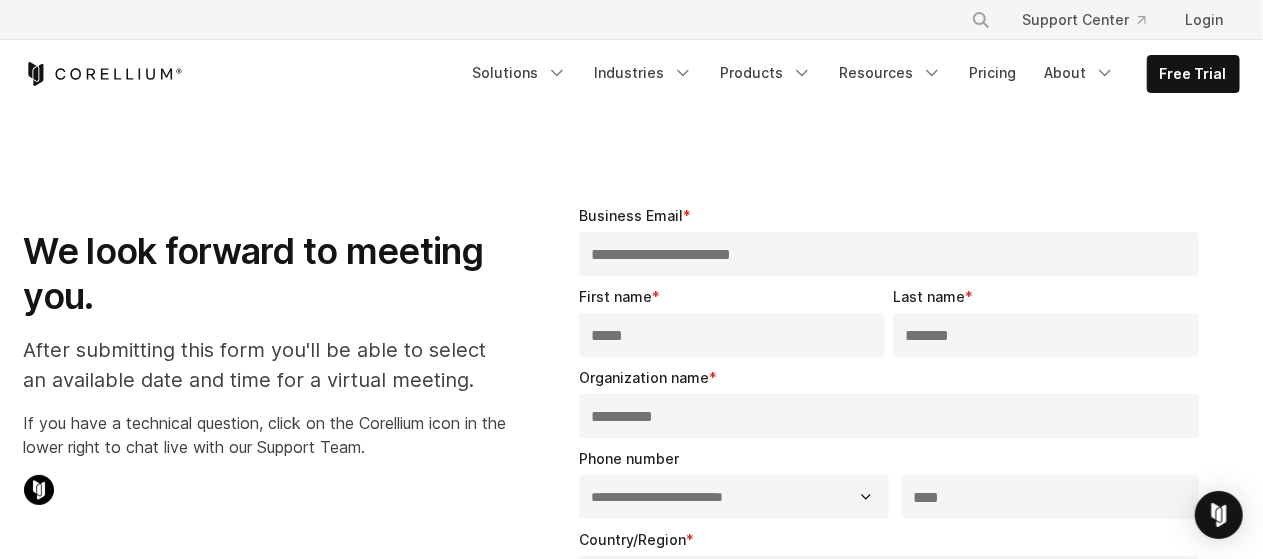 click on "***" at bounding box center (1051, 497) 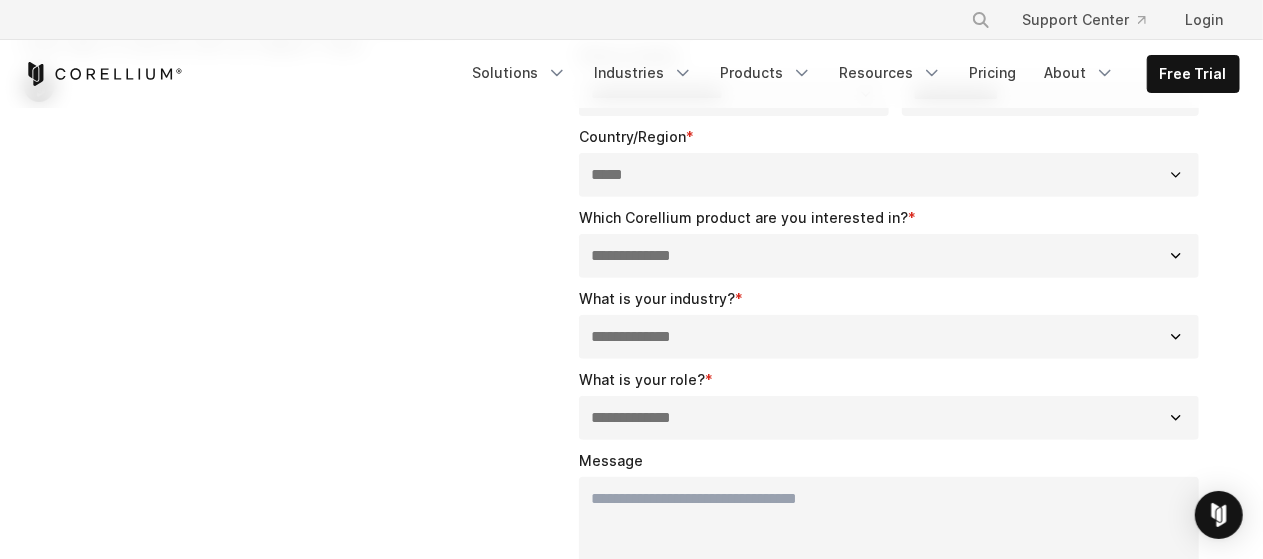 scroll, scrollTop: 420, scrollLeft: 0, axis: vertical 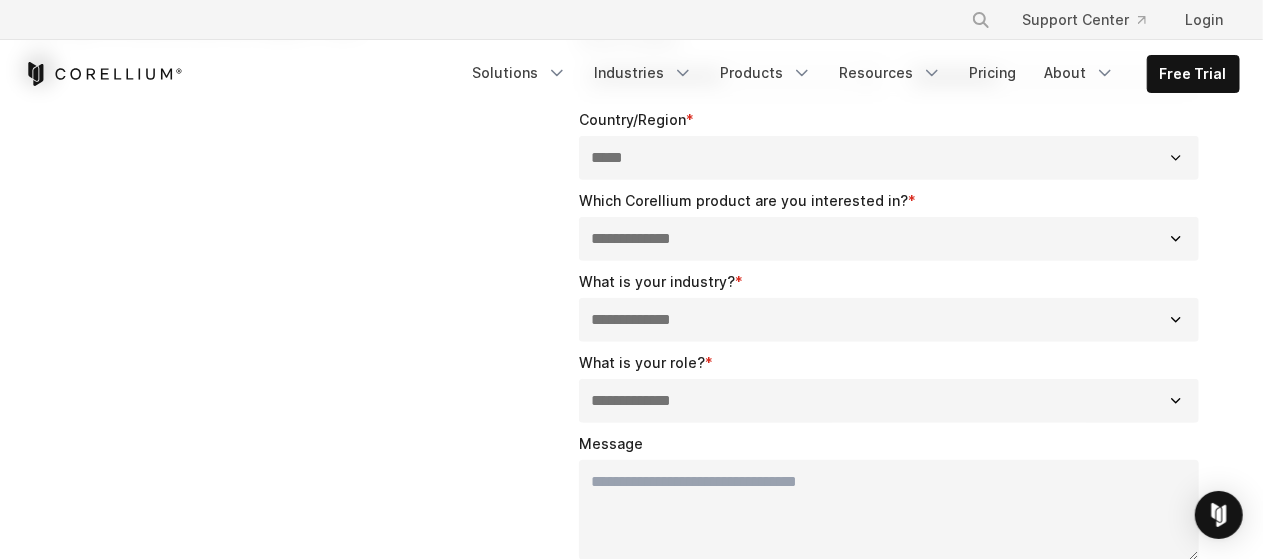 type on "**********" 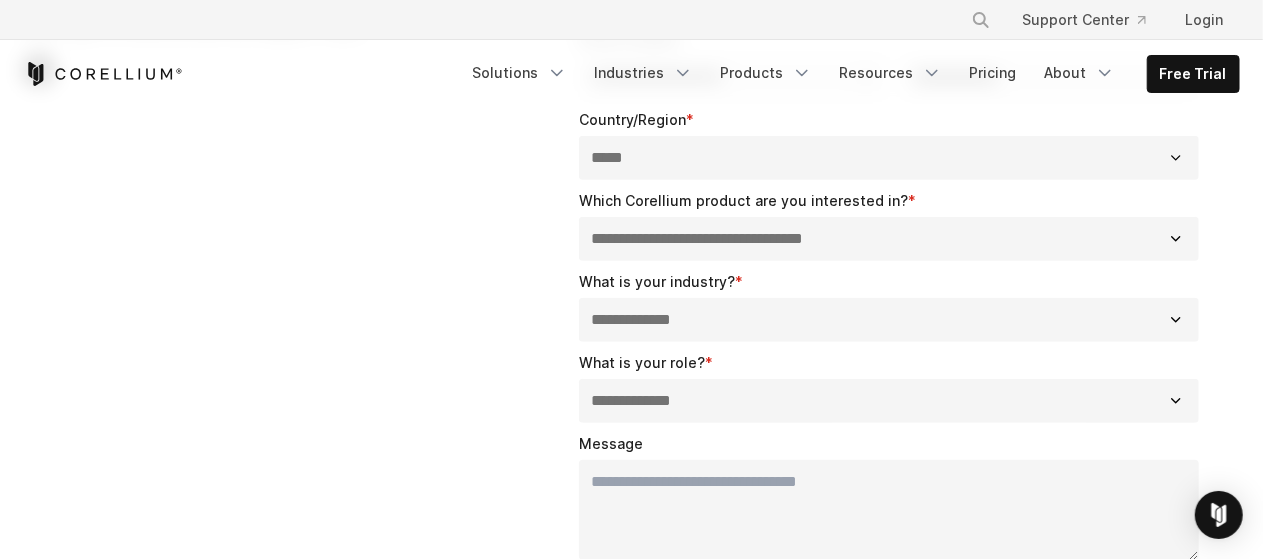 click on "**********" at bounding box center (889, 239) 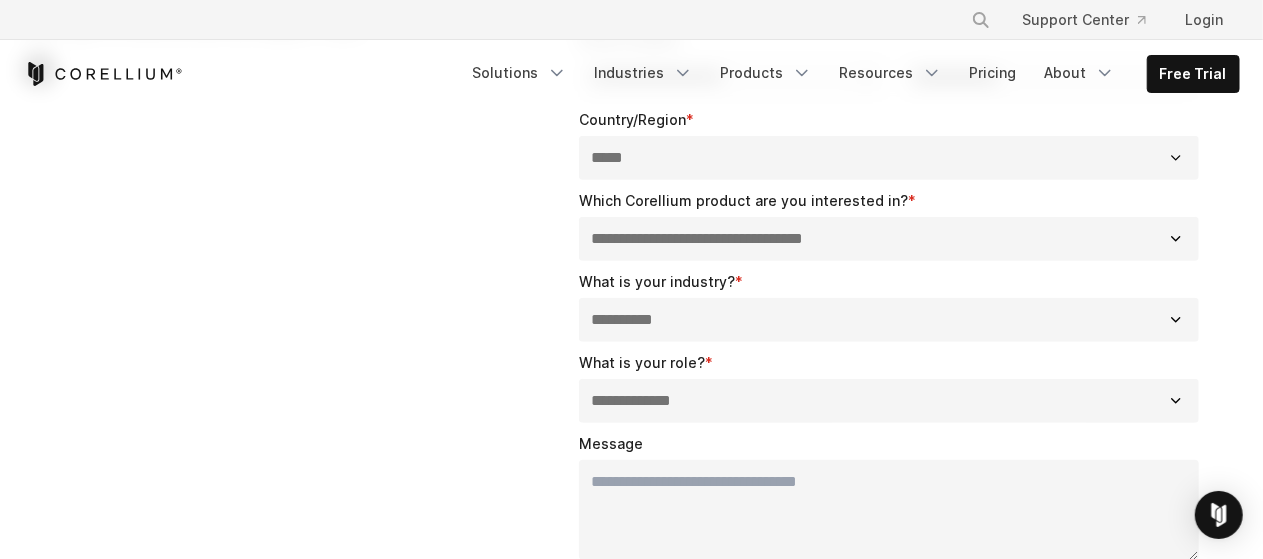 click on "**********" at bounding box center [889, 320] 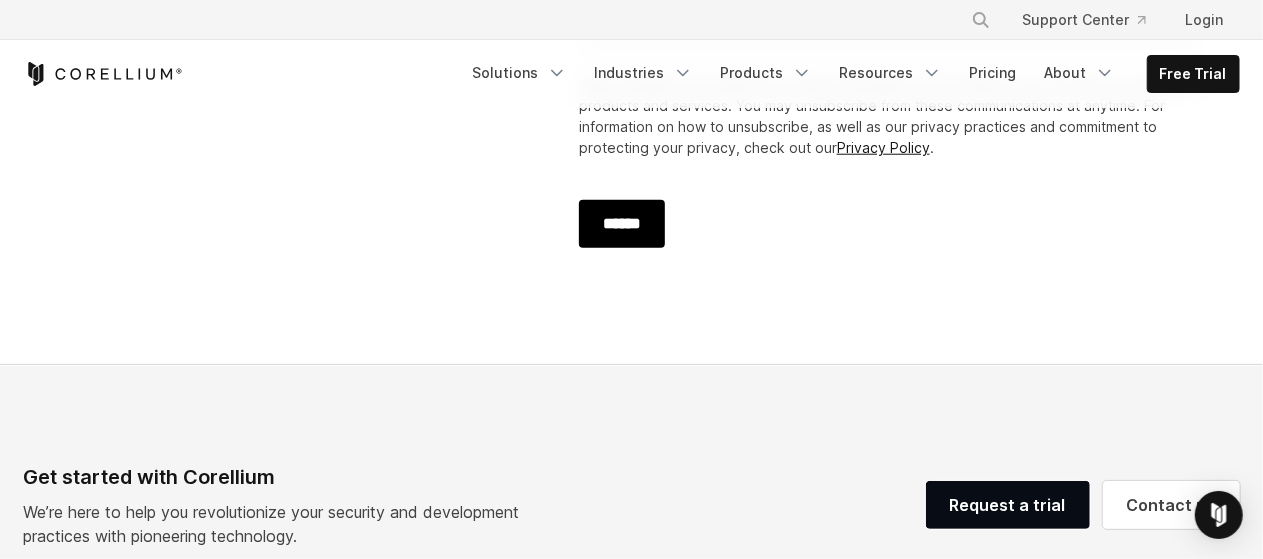 click on "******" at bounding box center [622, 224] 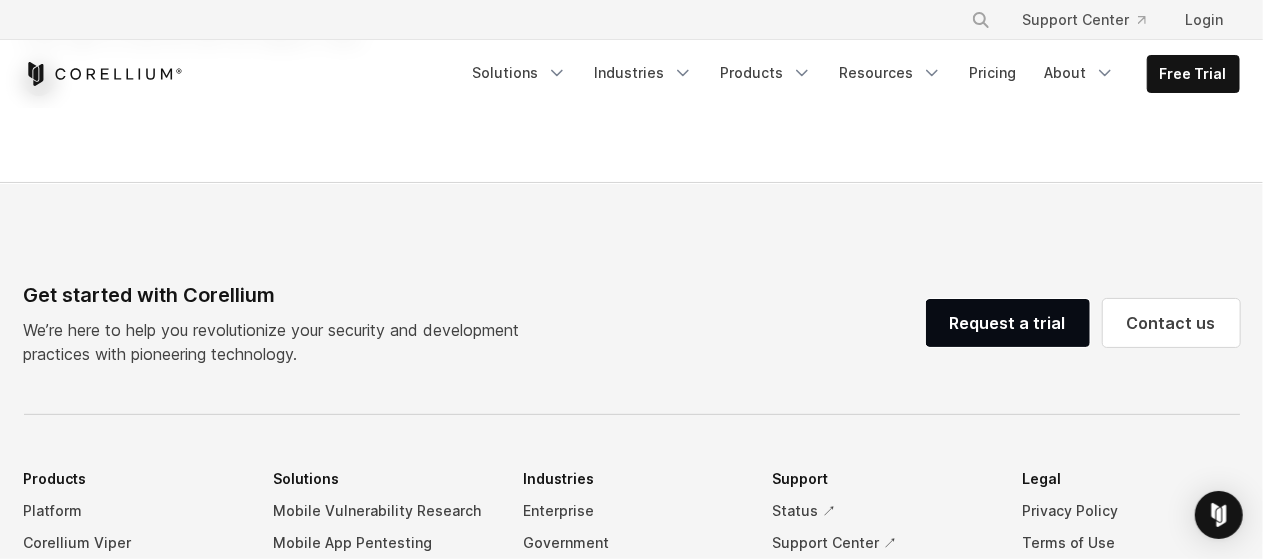 scroll, scrollTop: 0, scrollLeft: 0, axis: both 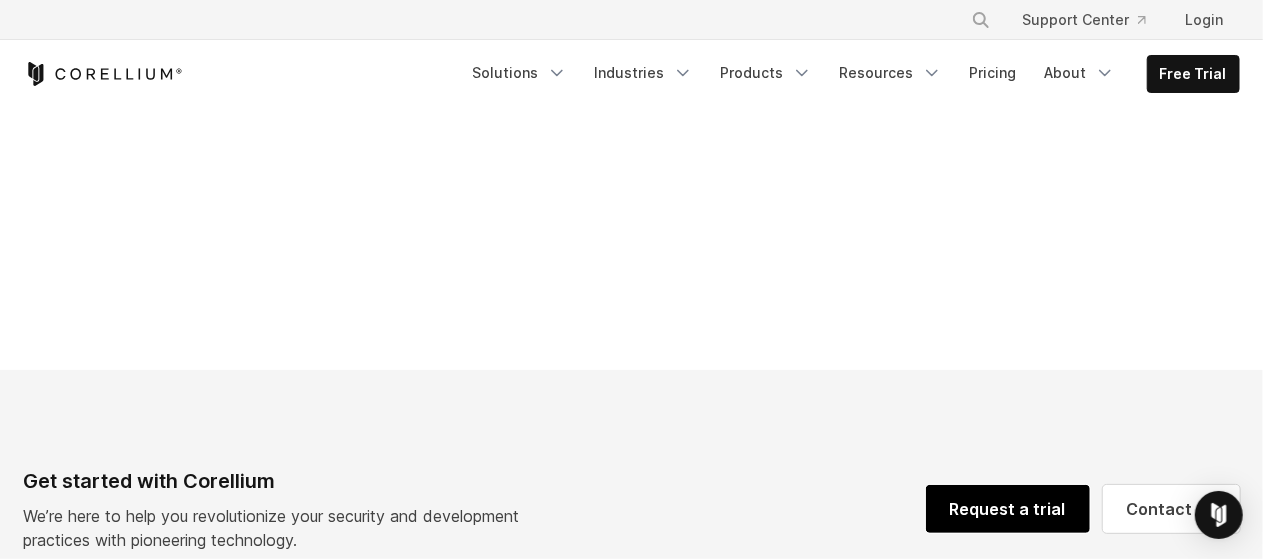 click on "Request a trial" at bounding box center (1008, 509) 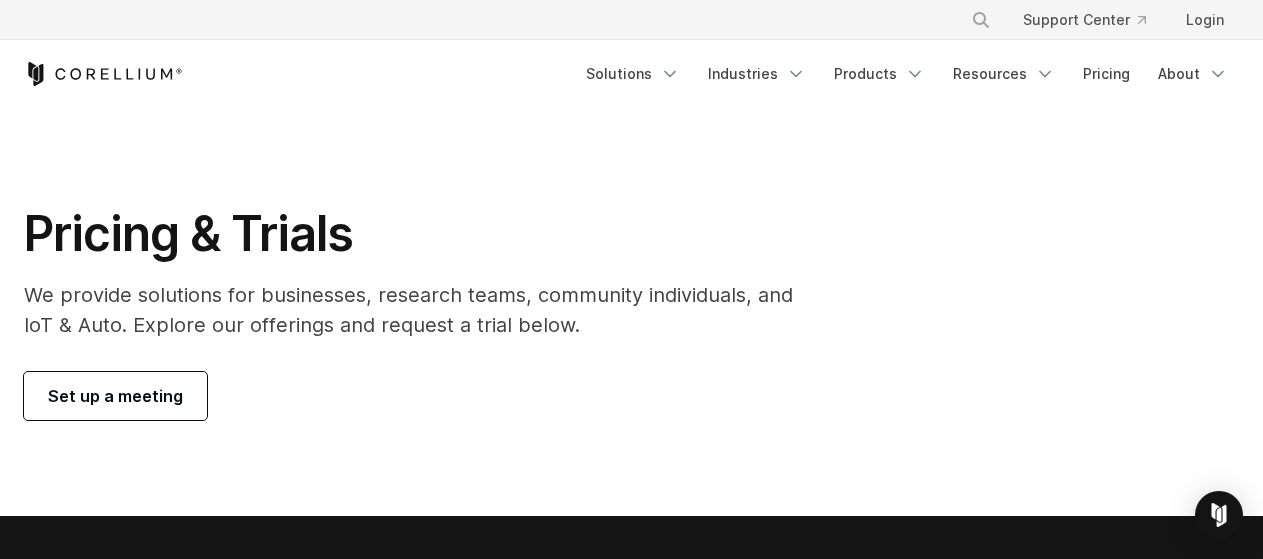 scroll, scrollTop: 0, scrollLeft: 0, axis: both 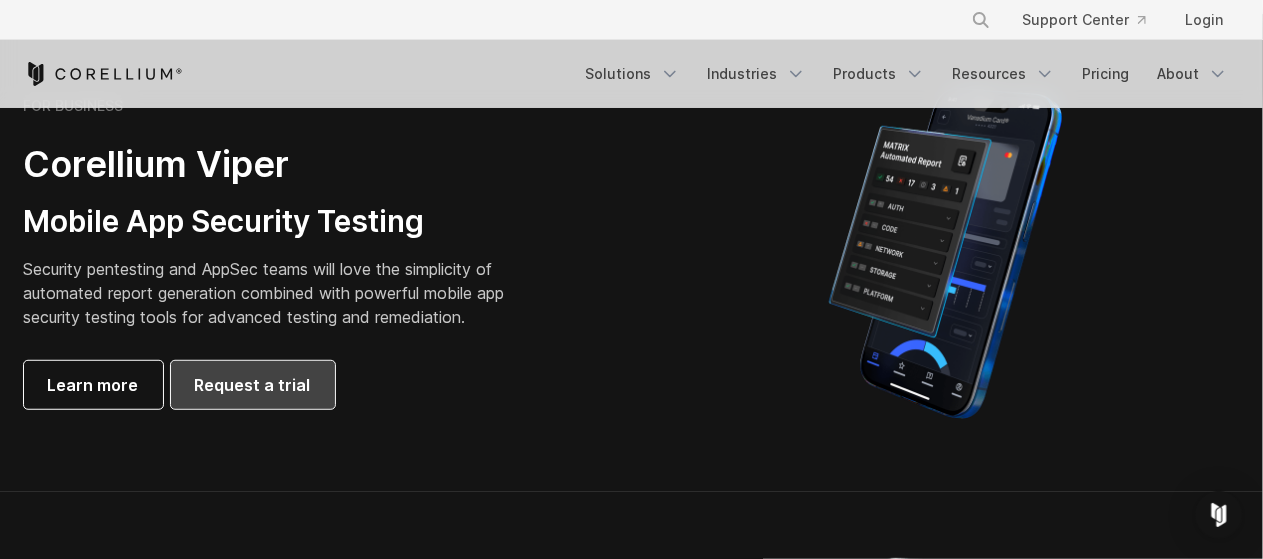 click on "Request a trial" at bounding box center (253, 385) 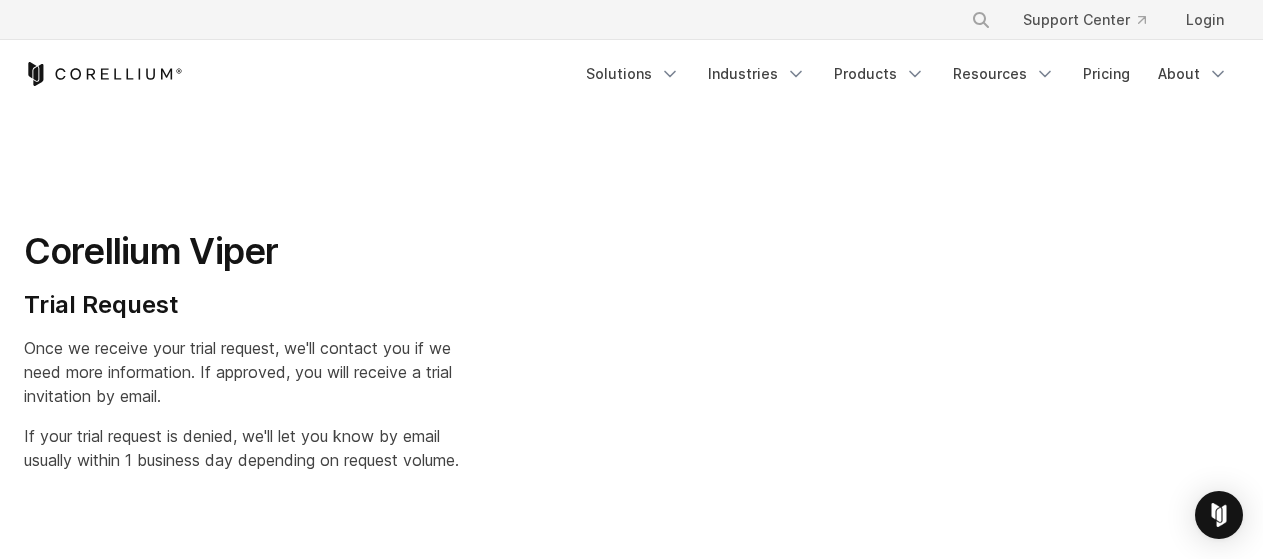 scroll, scrollTop: 0, scrollLeft: 0, axis: both 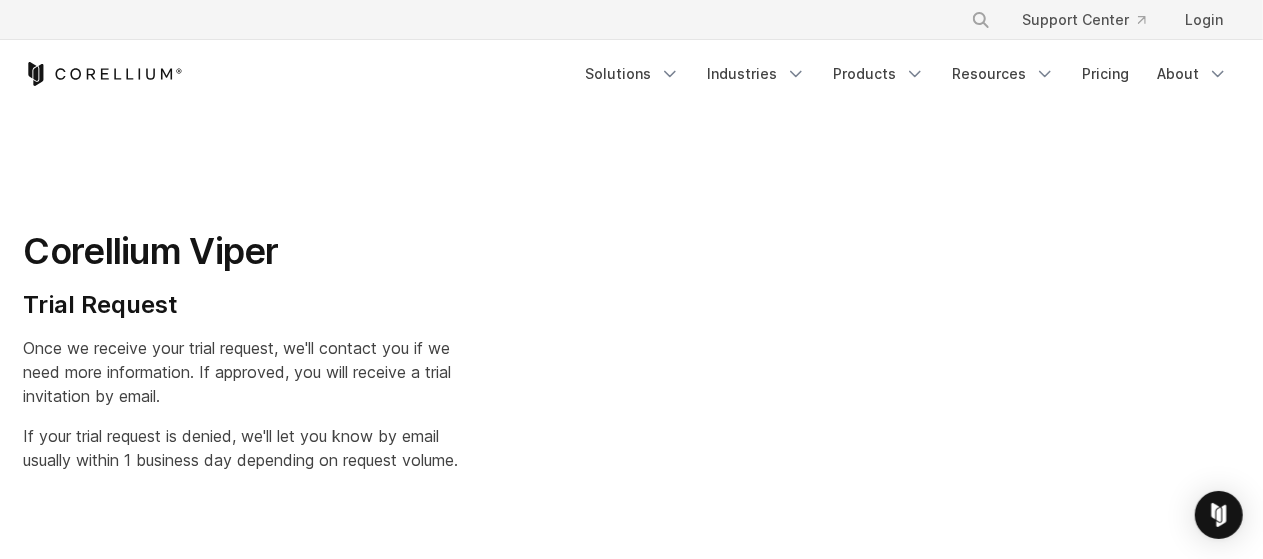 select on "**" 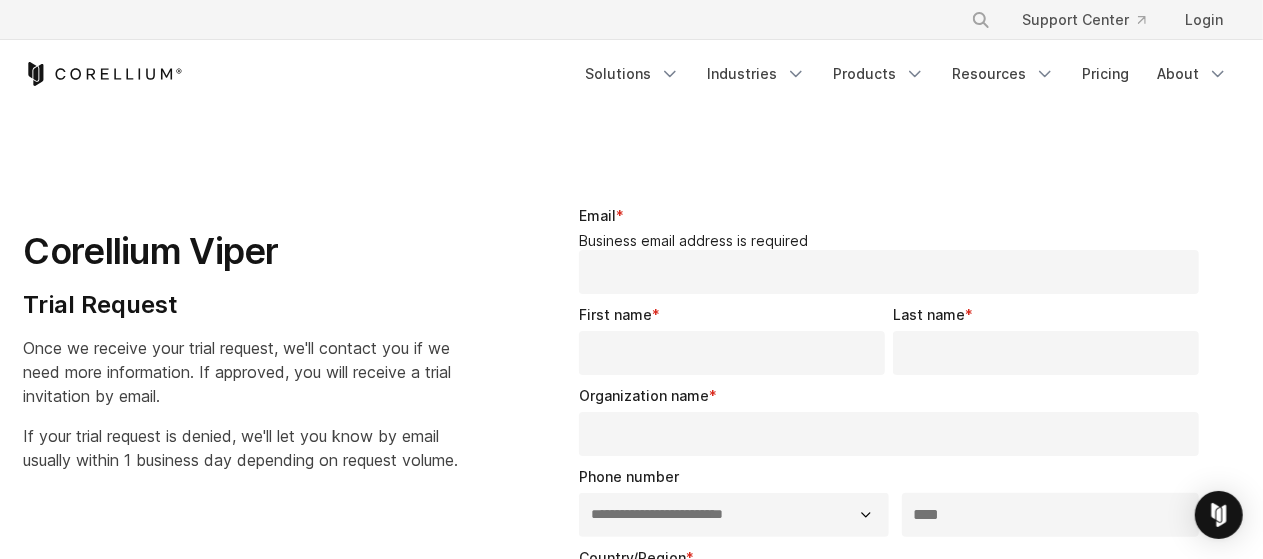 click on "**********" at bounding box center [893, 716] 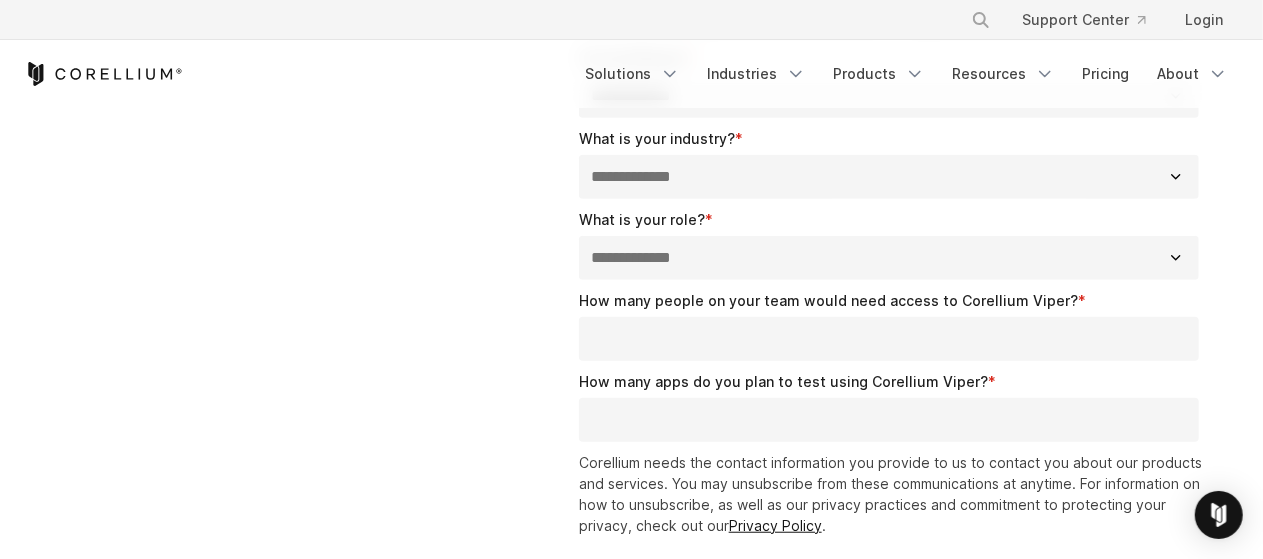 scroll, scrollTop: 0, scrollLeft: 0, axis: both 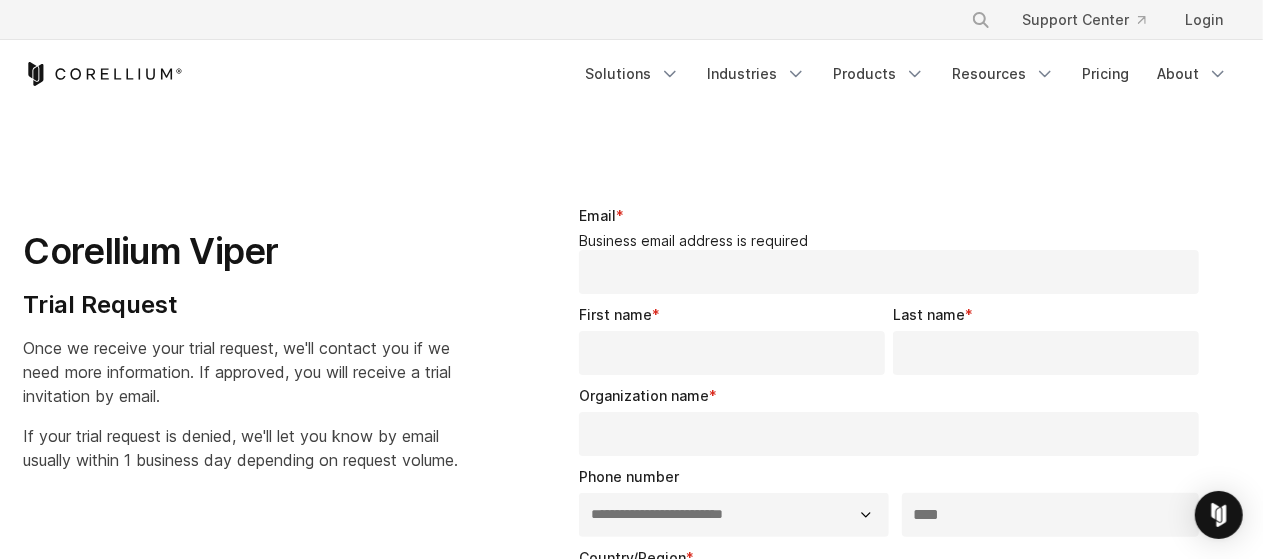 click on "Email *" at bounding box center [889, 272] 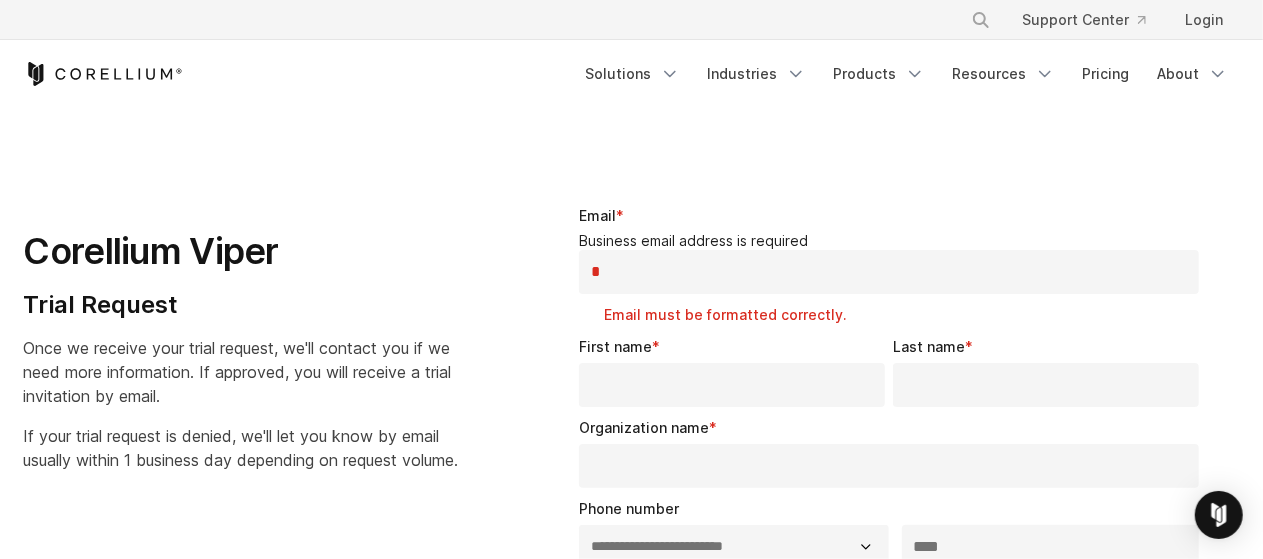 type on "**********" 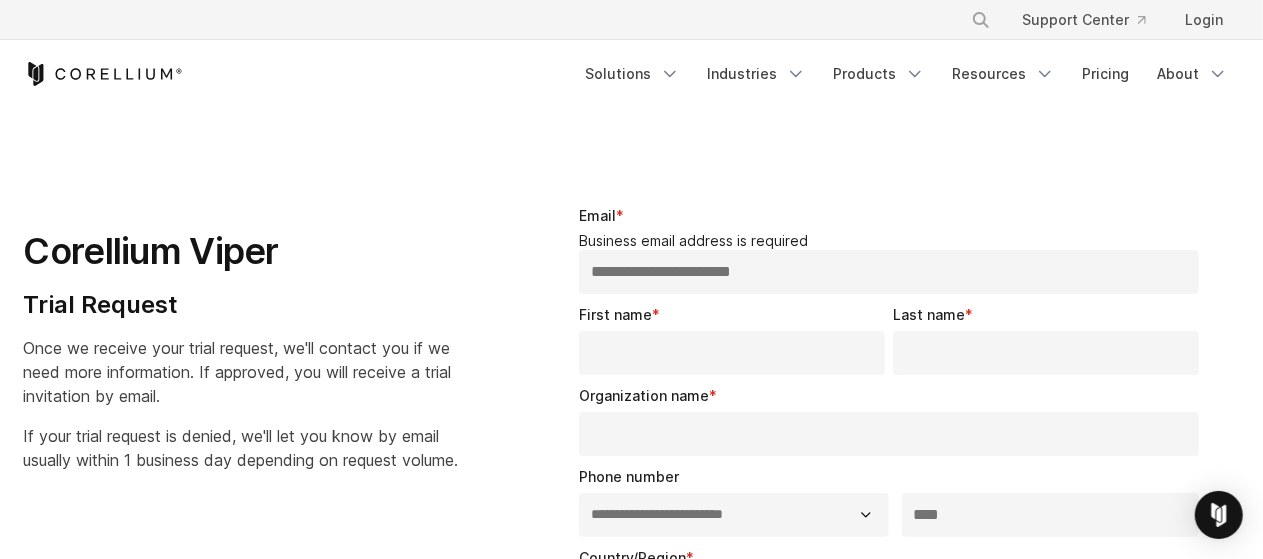 click on "First name *" at bounding box center (732, 353) 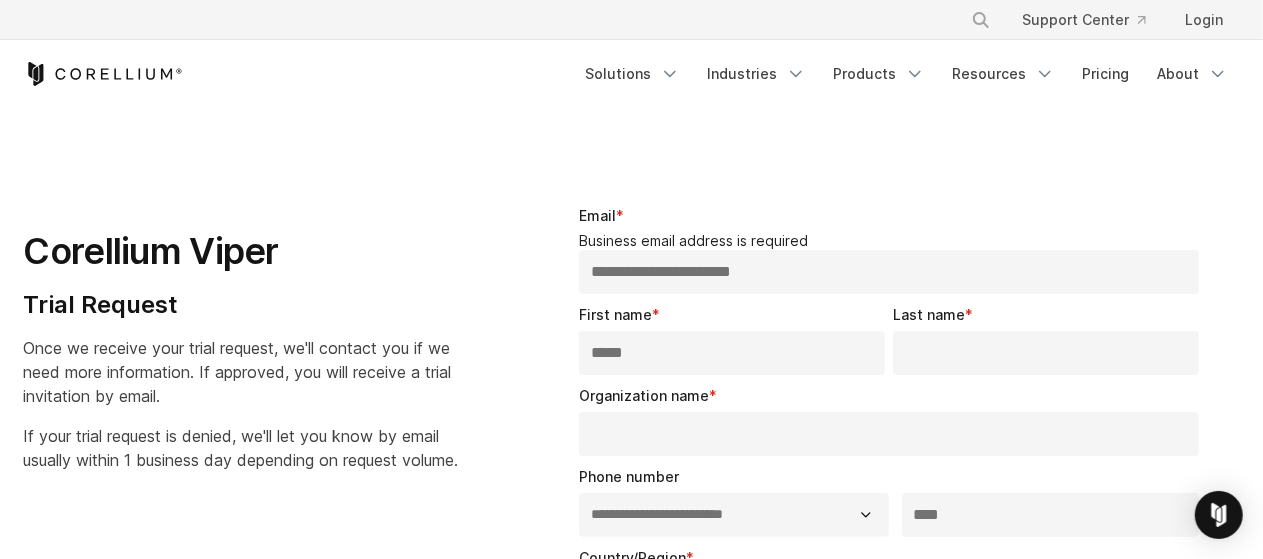 type on "*******" 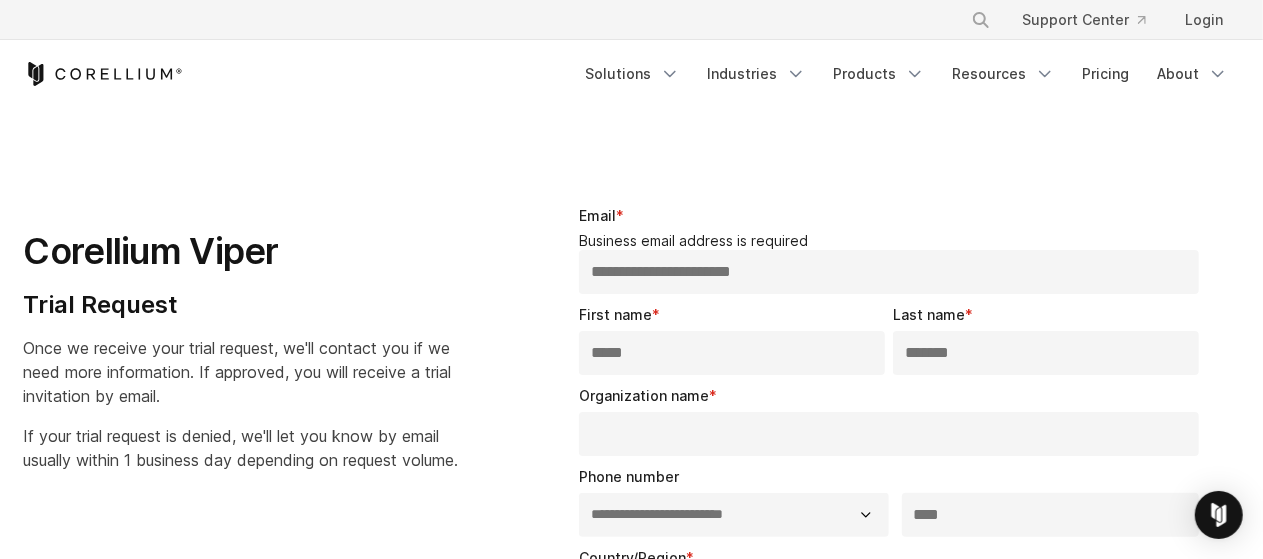select on "*****" 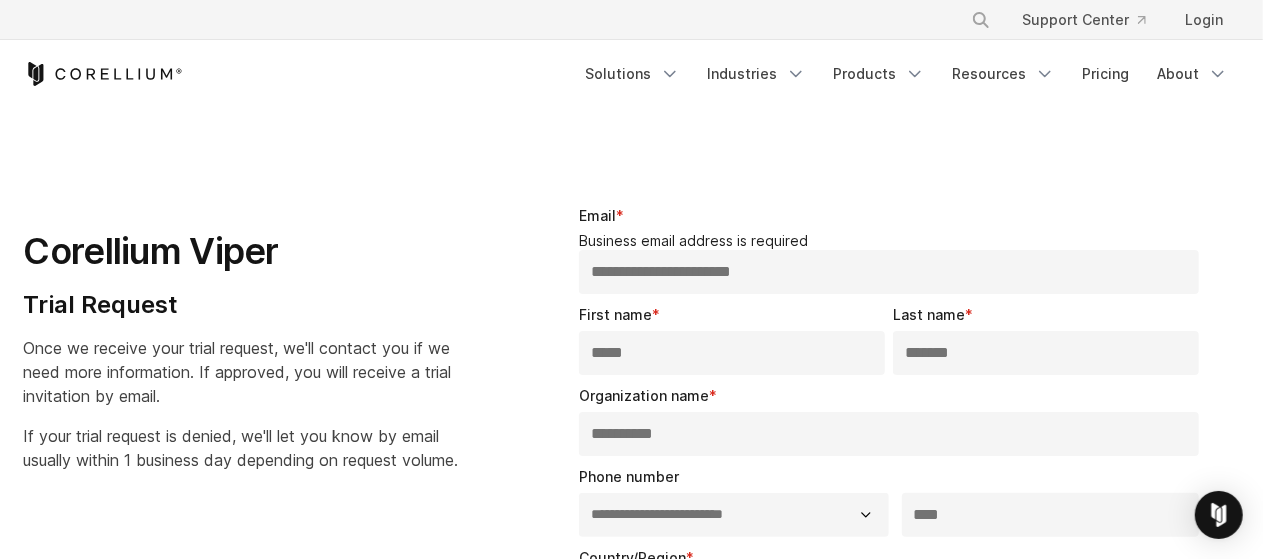 click on "***" at bounding box center [1051, 515] 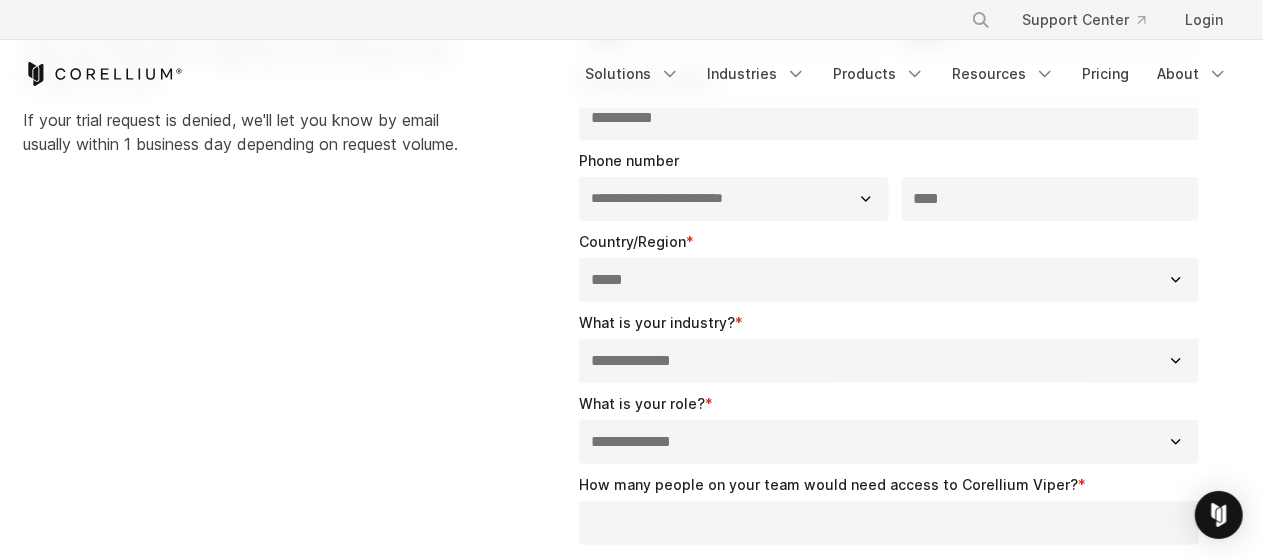 scroll, scrollTop: 328, scrollLeft: 0, axis: vertical 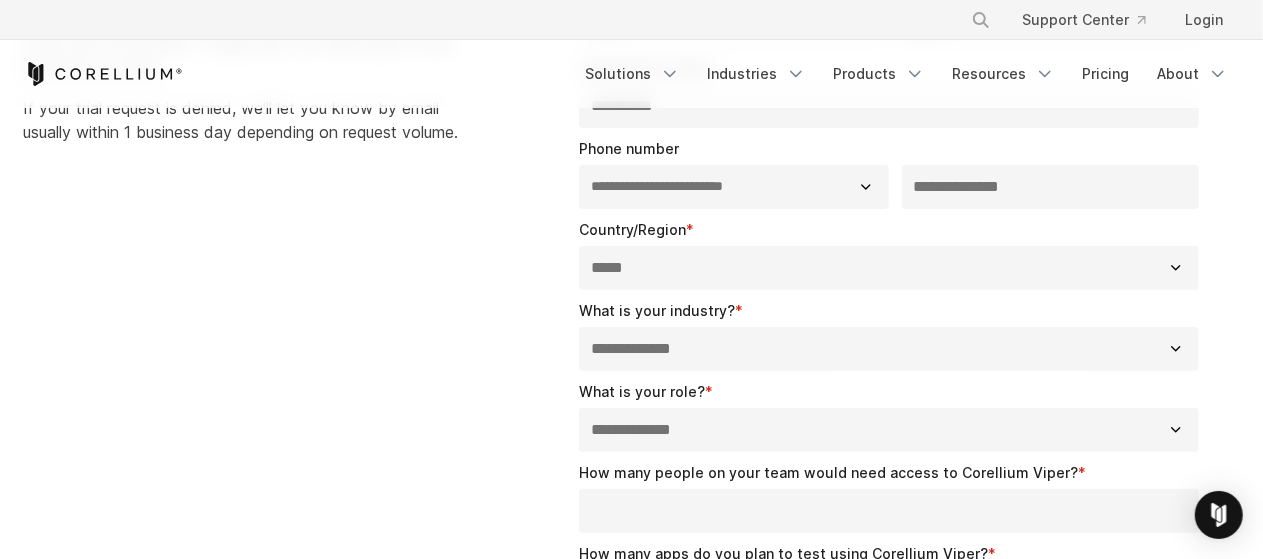 type on "**********" 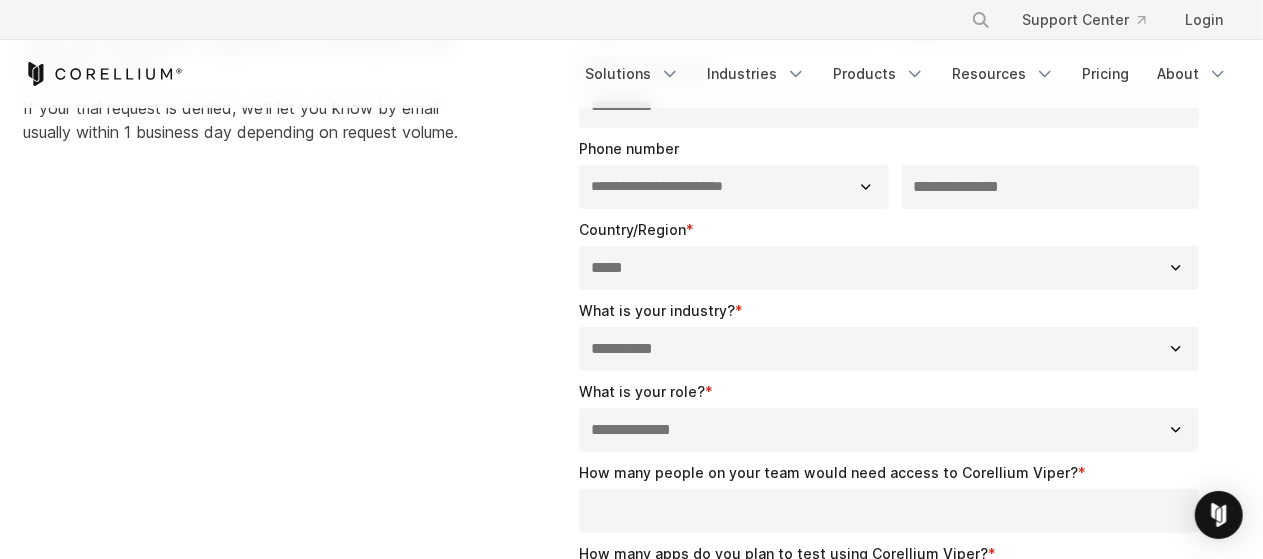 click on "**********" at bounding box center (889, 349) 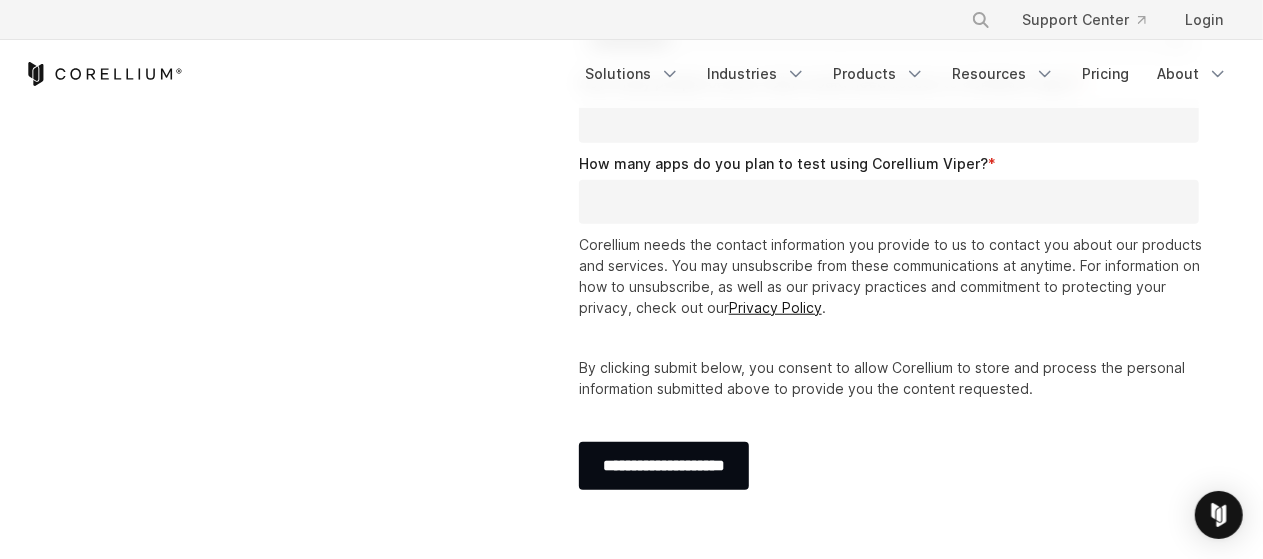 scroll, scrollTop: 592, scrollLeft: 0, axis: vertical 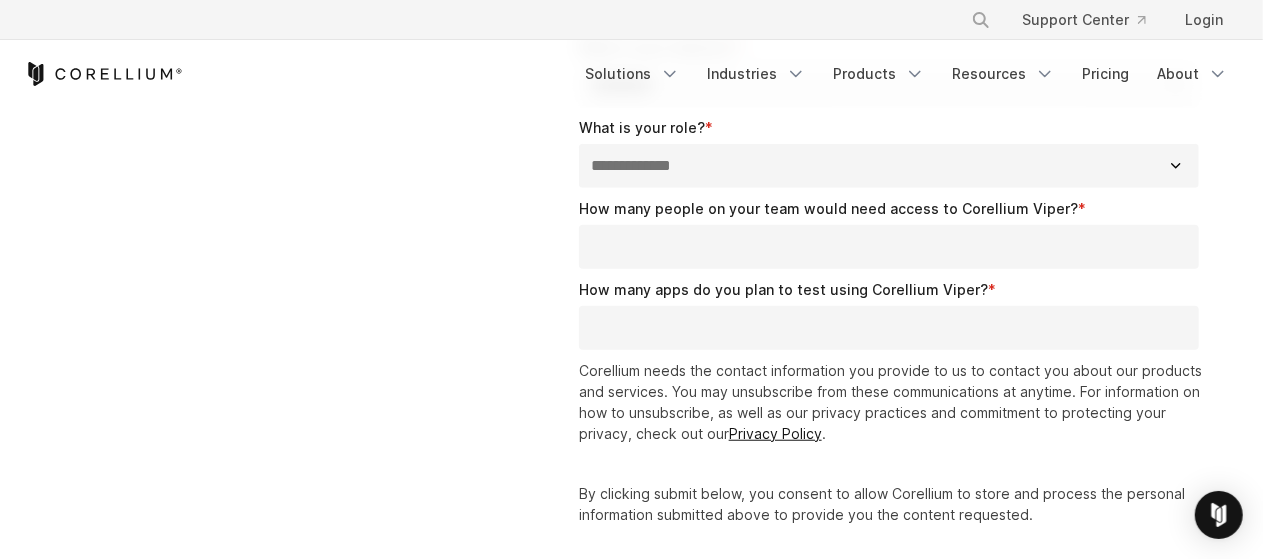 click on "How many people on your team would need access to Corellium Viper? *" at bounding box center (889, 247) 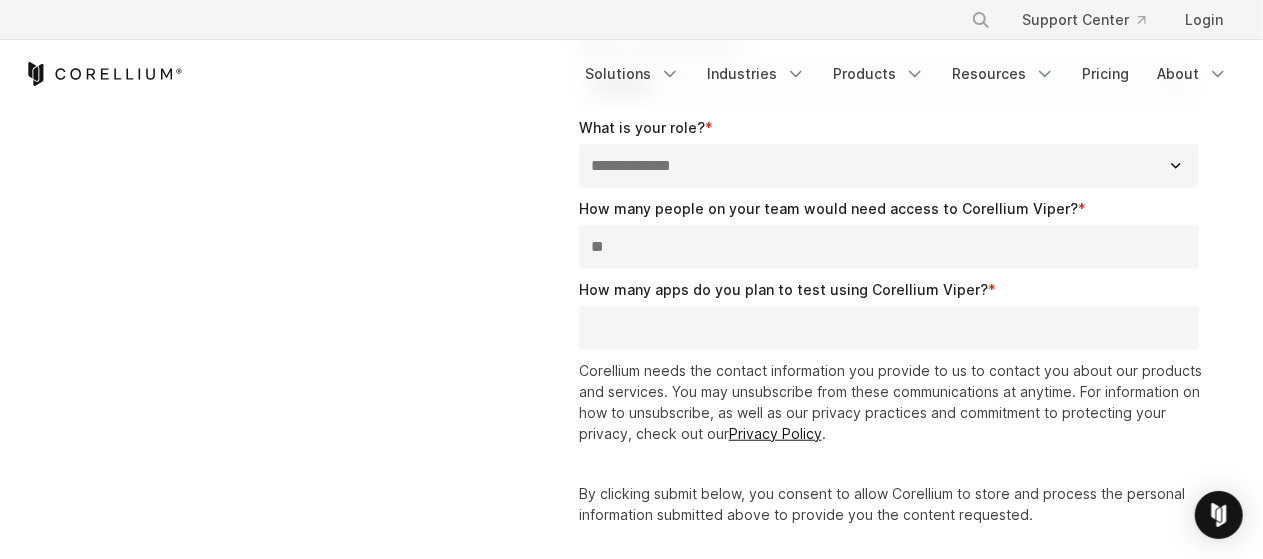 click on "How many apps do you plan to test using Corellium Viper?  *" at bounding box center (889, 328) 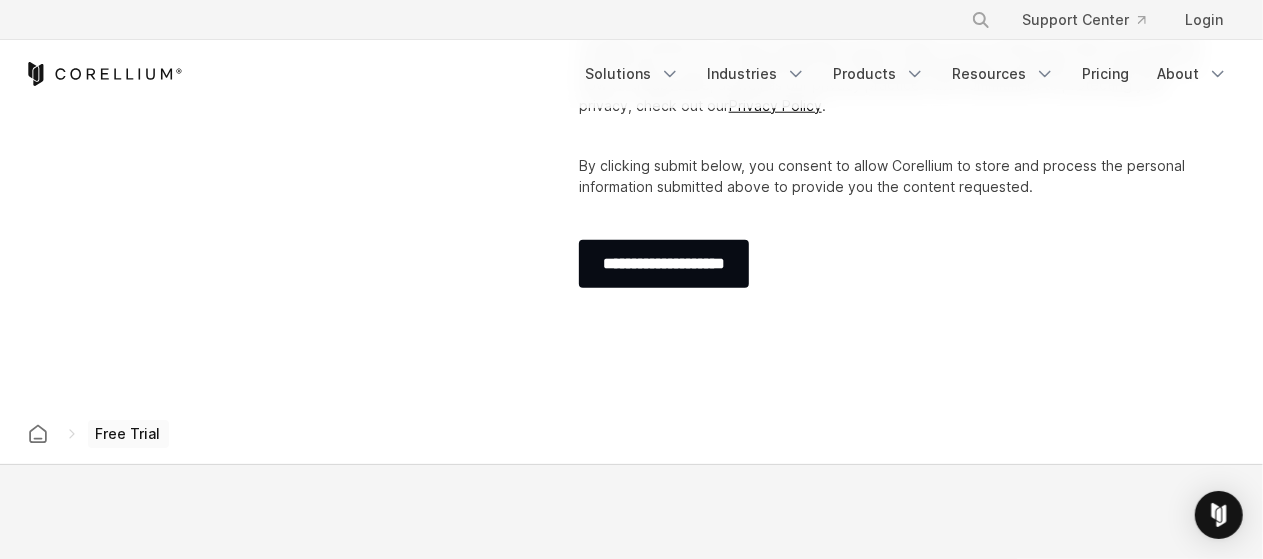 scroll, scrollTop: 914, scrollLeft: 0, axis: vertical 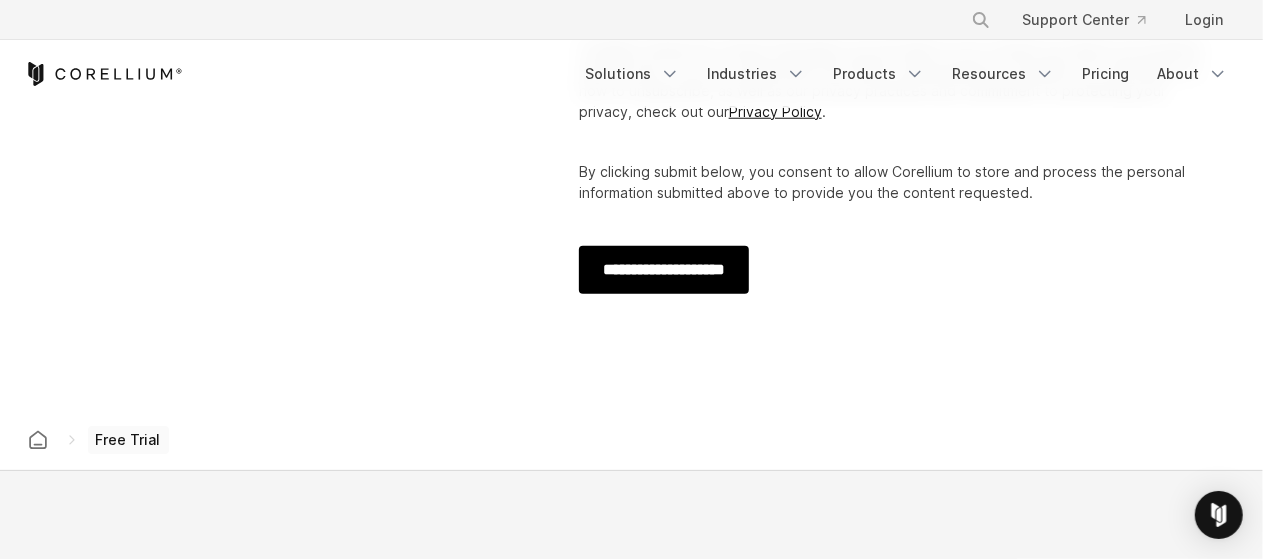 click on "**********" at bounding box center (664, 270) 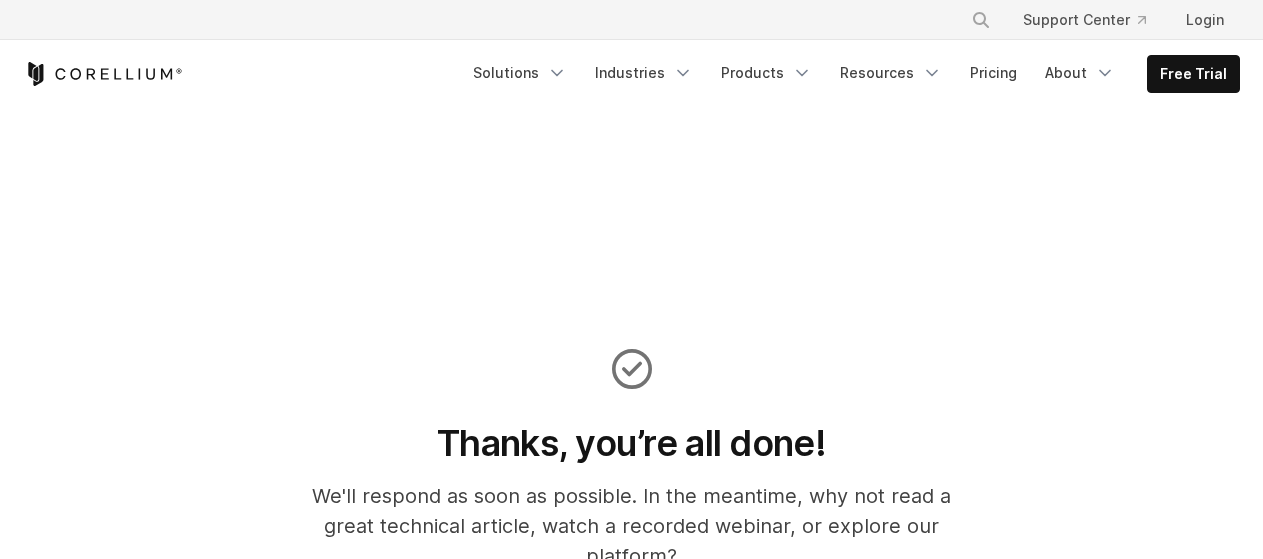 scroll, scrollTop: 0, scrollLeft: 0, axis: both 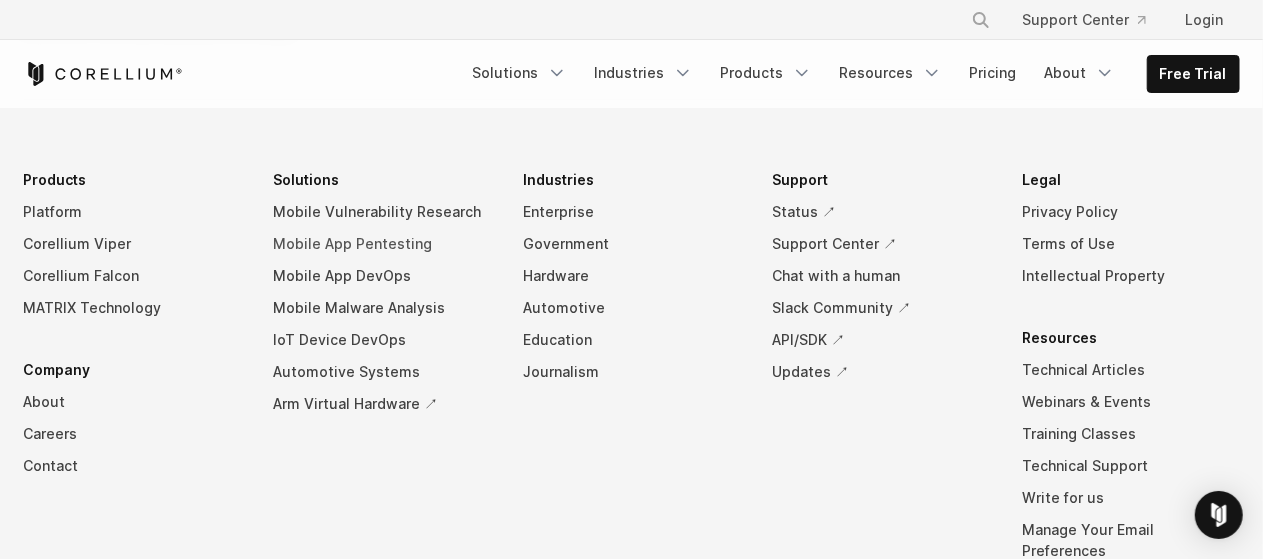 click on "Mobile App Pentesting" at bounding box center [382, 244] 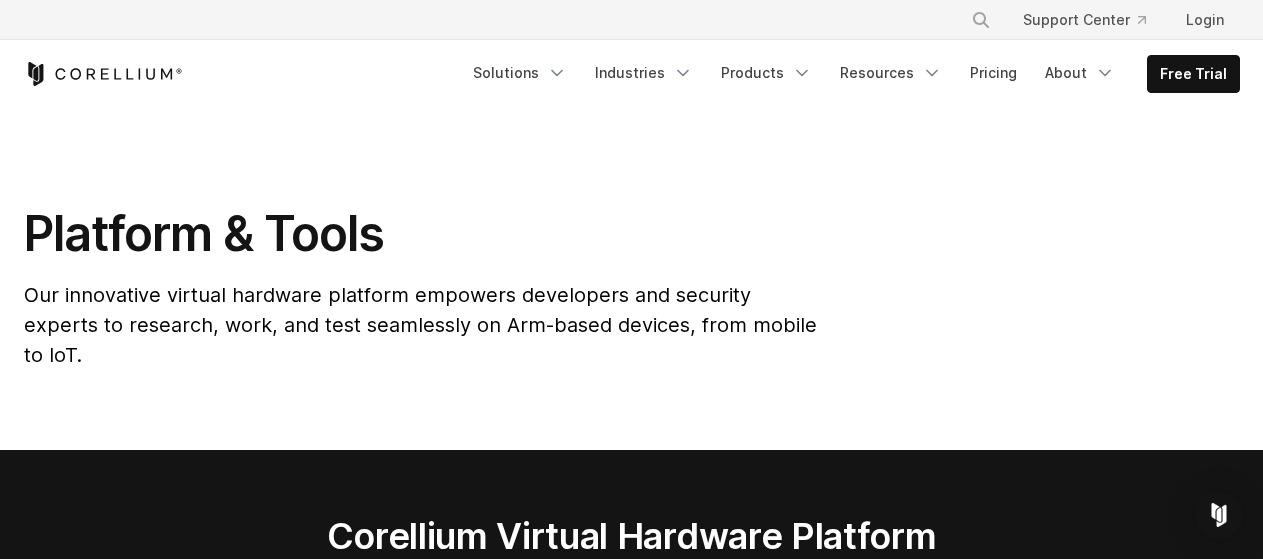 scroll, scrollTop: 0, scrollLeft: 0, axis: both 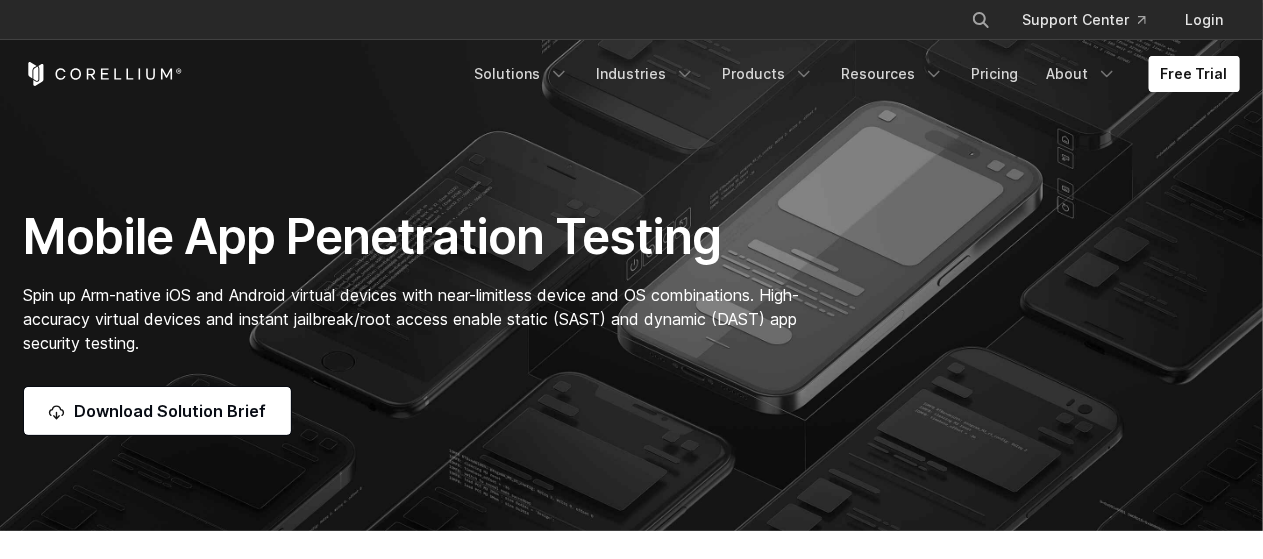 click on "Free Trial" at bounding box center (1194, 74) 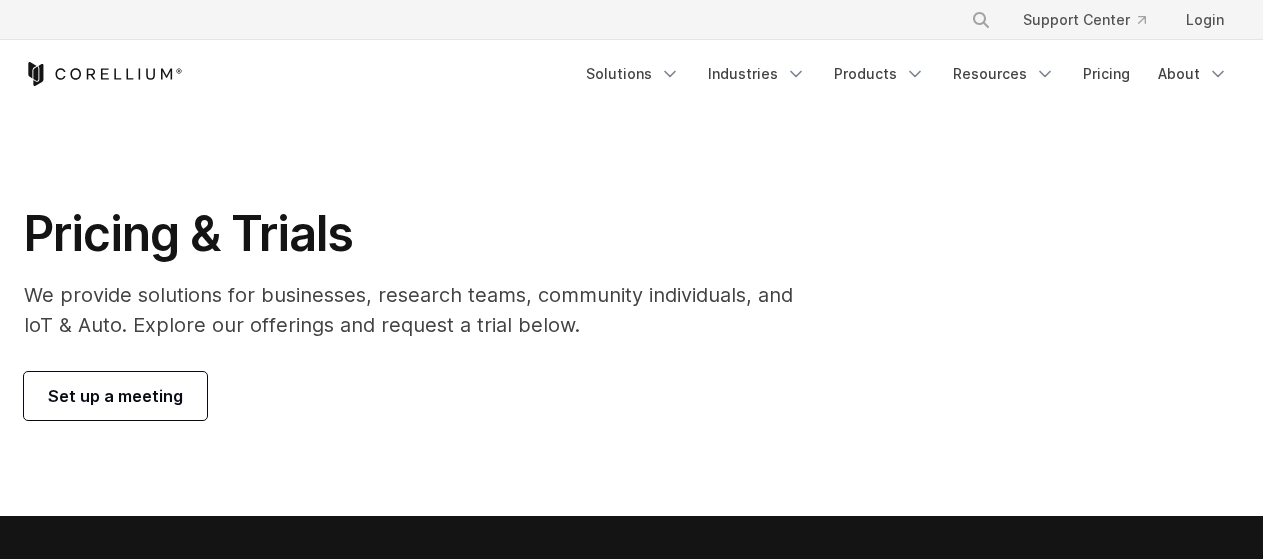 scroll, scrollTop: 0, scrollLeft: 0, axis: both 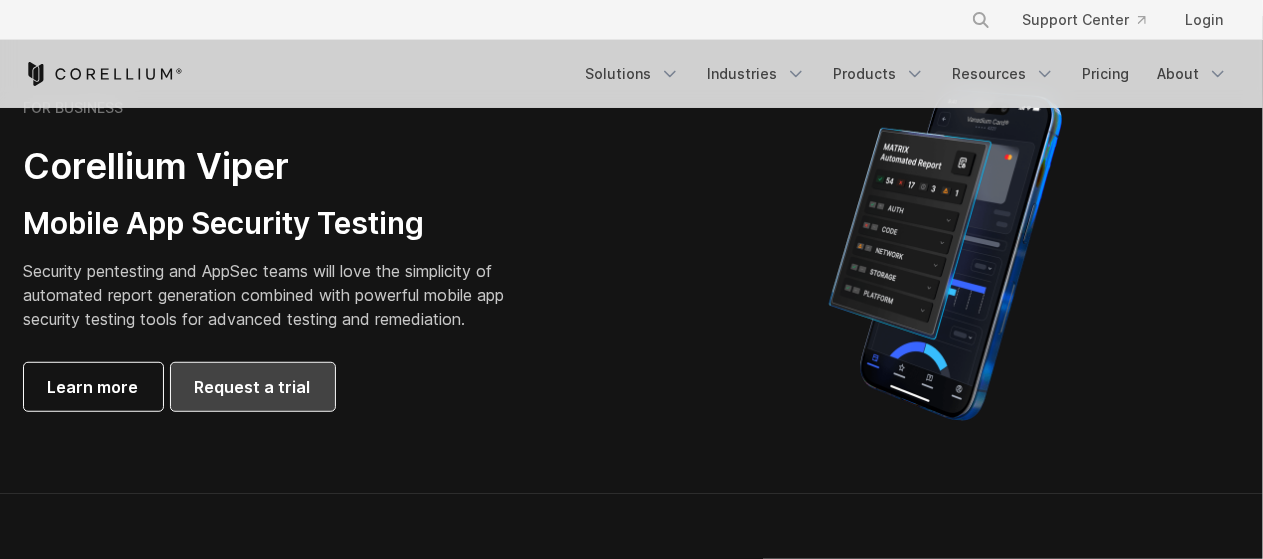 click on "Request a trial" at bounding box center [253, 387] 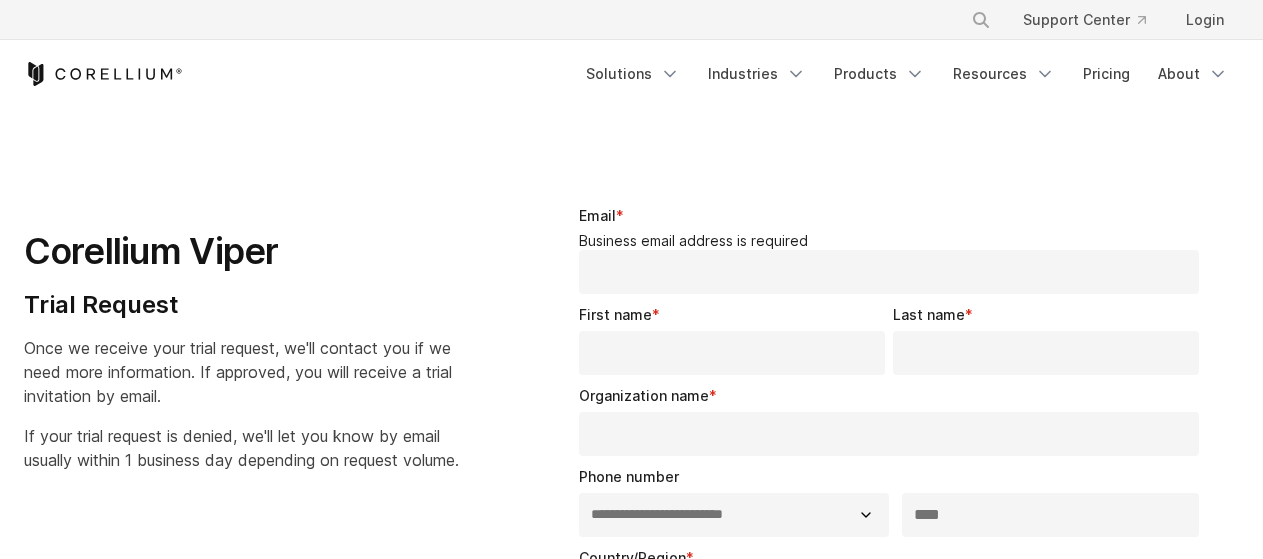 select on "**" 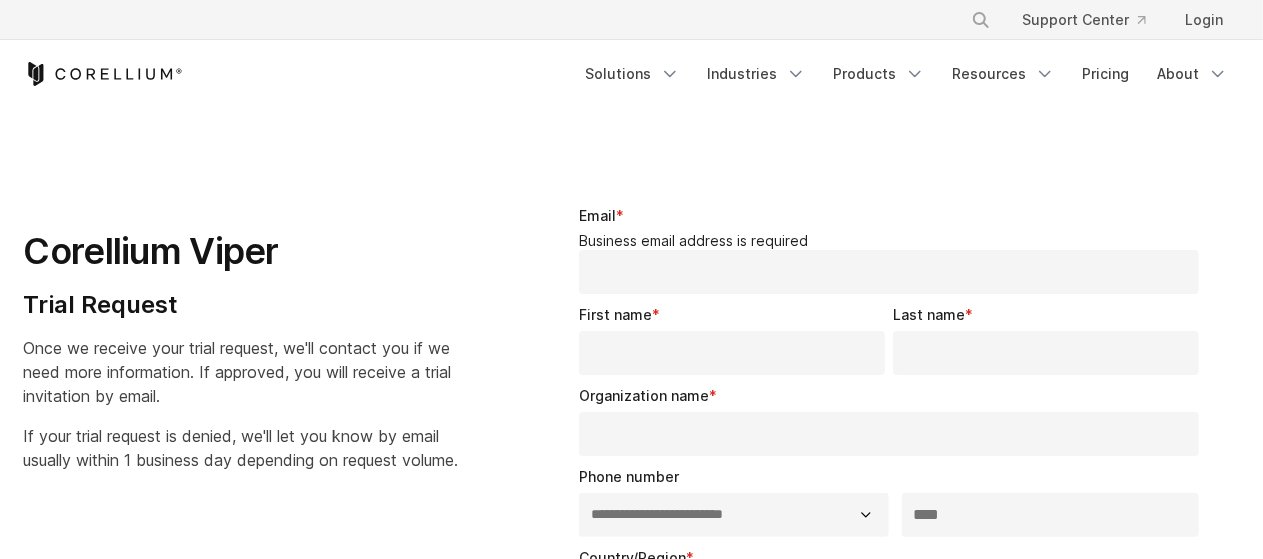 scroll, scrollTop: 0, scrollLeft: 0, axis: both 